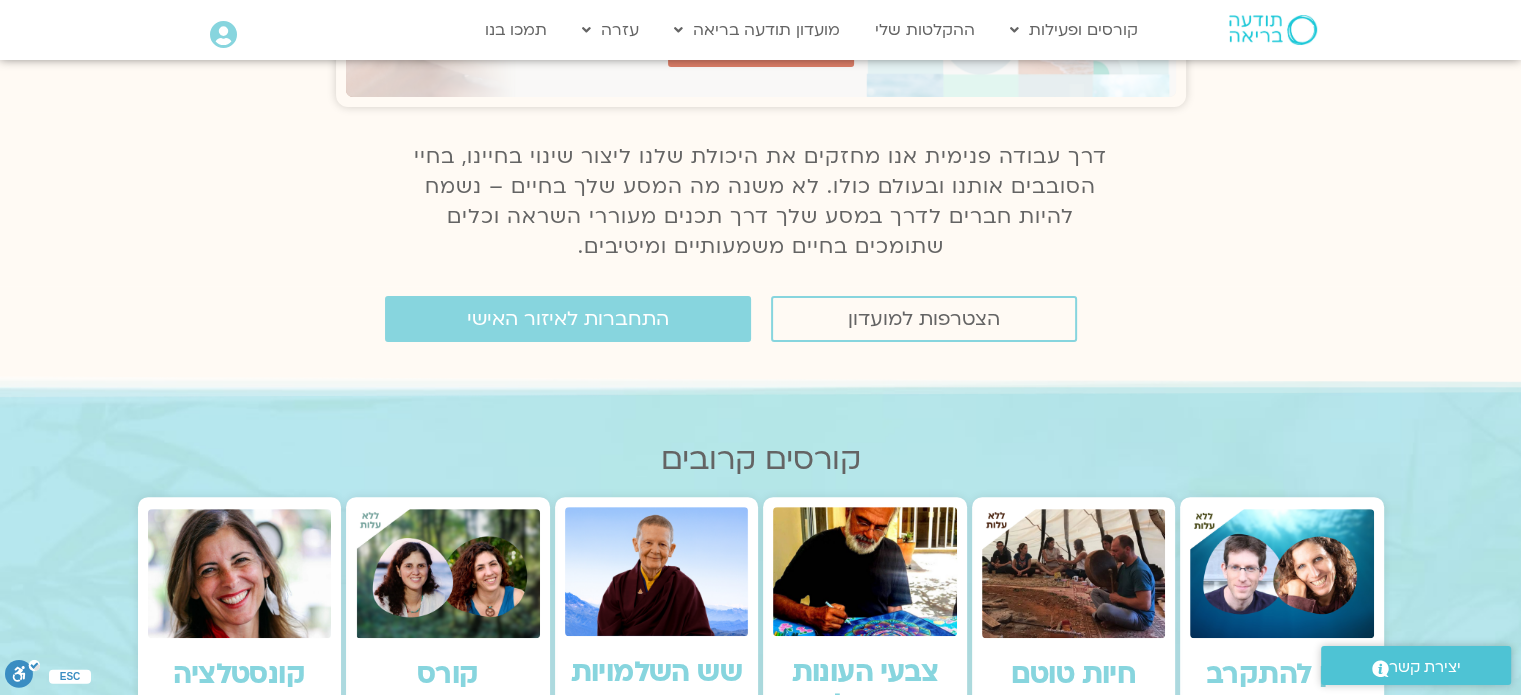 scroll, scrollTop: 700, scrollLeft: 0, axis: vertical 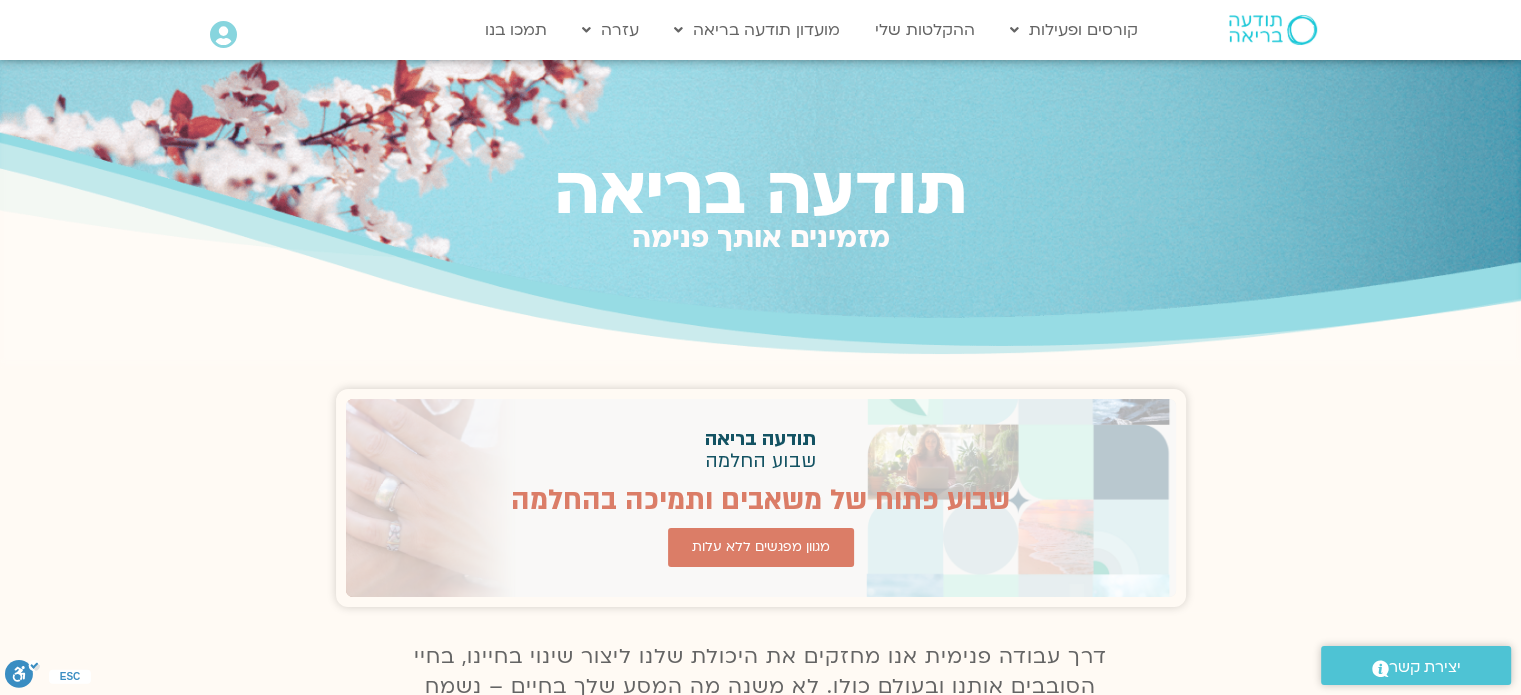 click at bounding box center [223, 35] 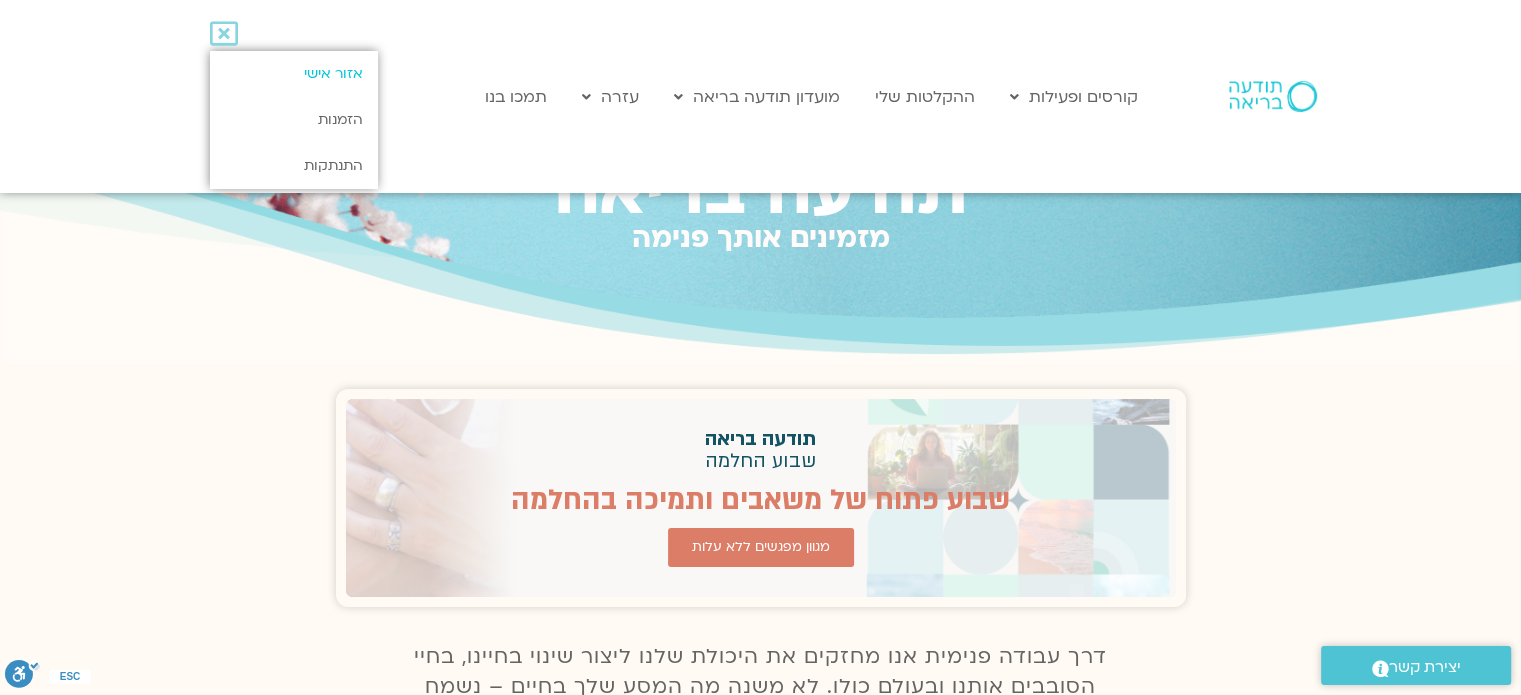 click on "אזור אישי" at bounding box center (293, 74) 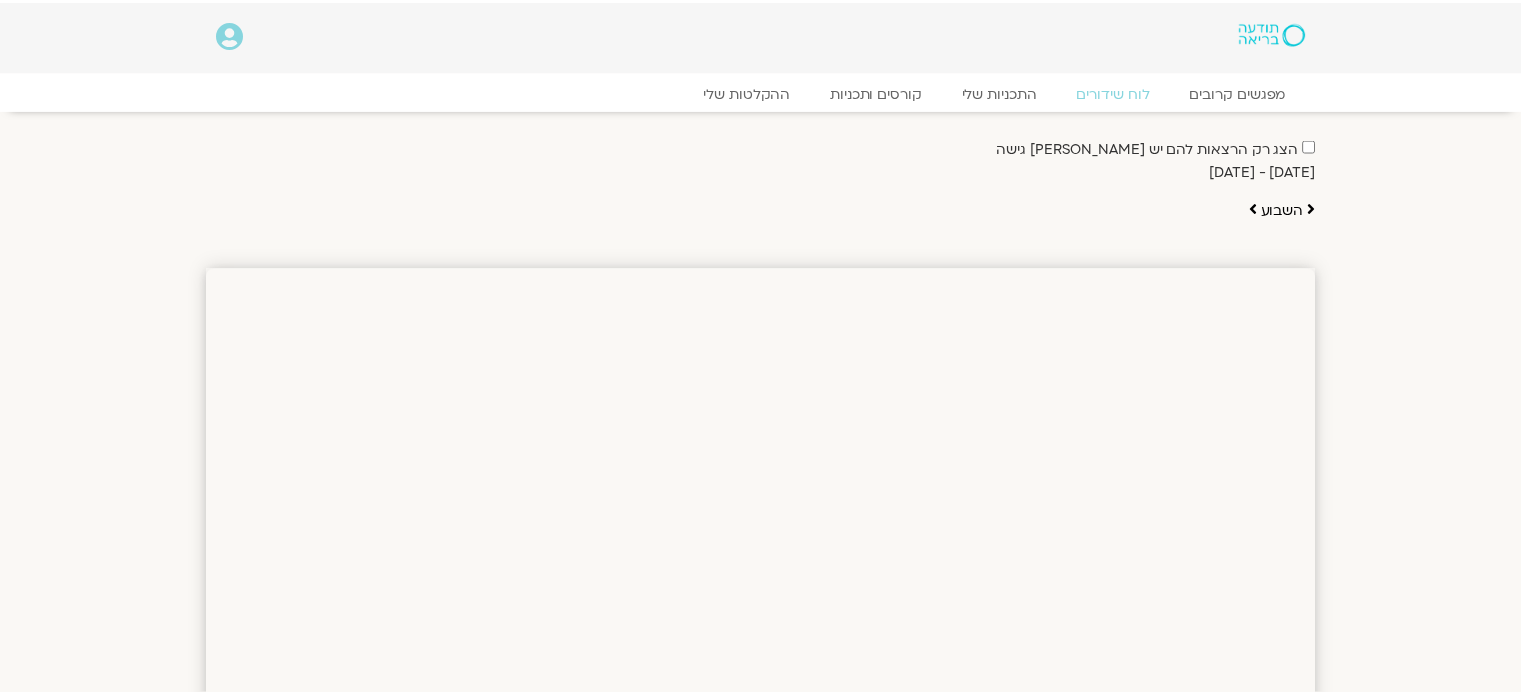 scroll, scrollTop: 0, scrollLeft: 0, axis: both 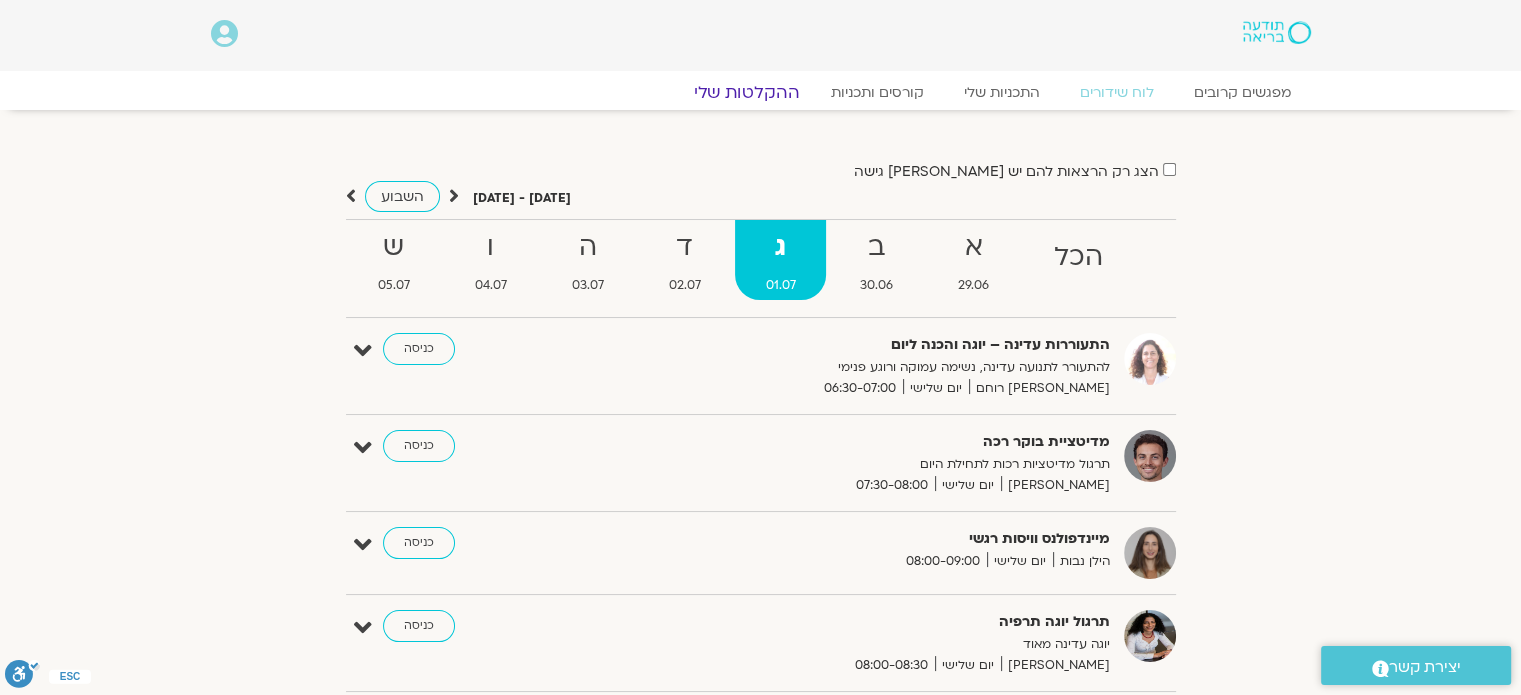 click on "ההקלטות שלי" 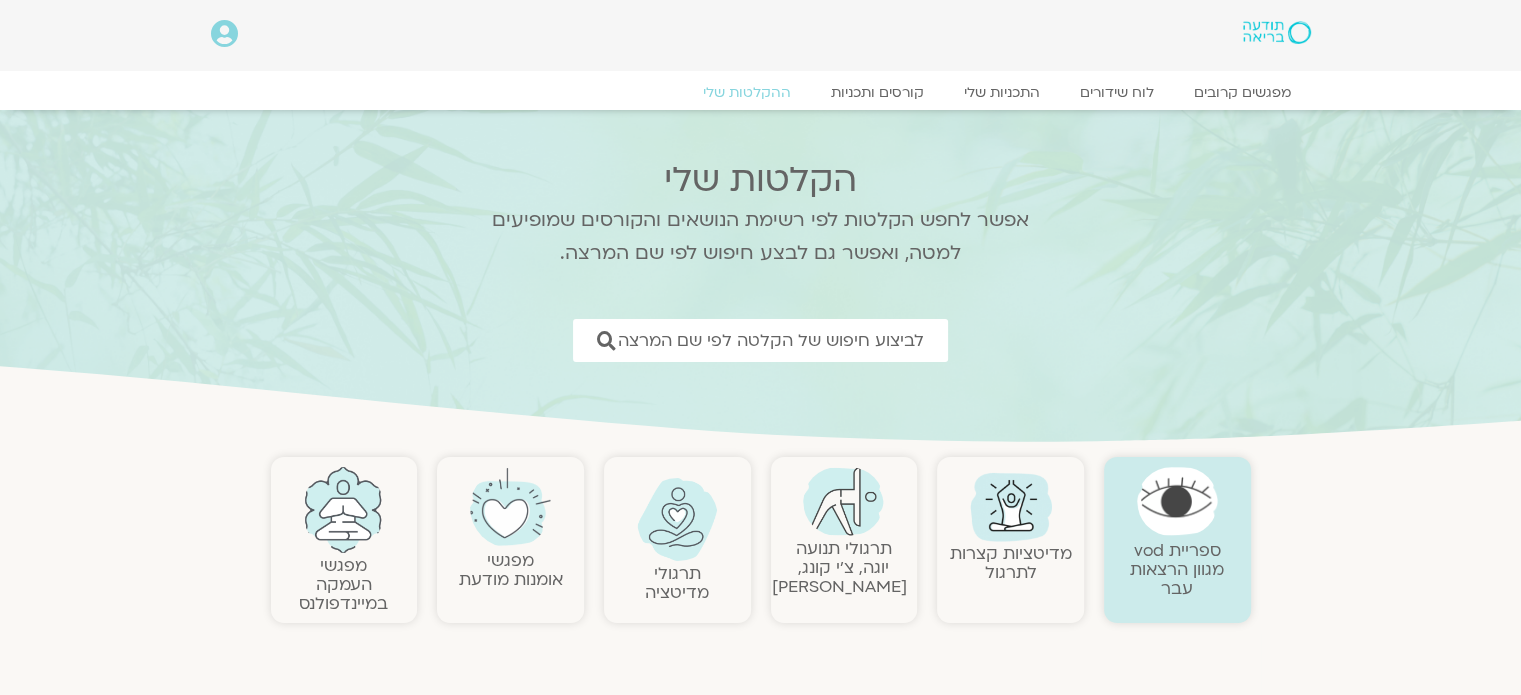 scroll, scrollTop: 501, scrollLeft: 0, axis: vertical 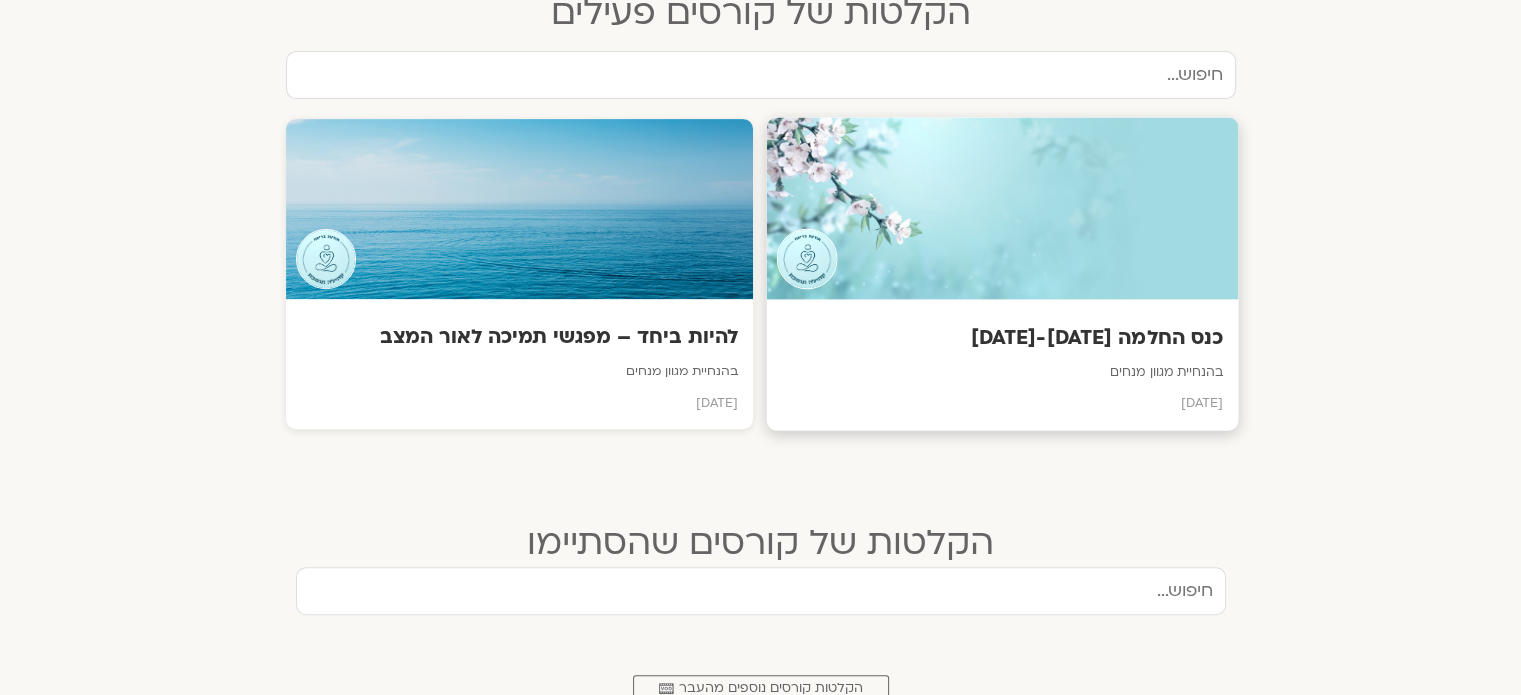 click at bounding box center (1002, 208) 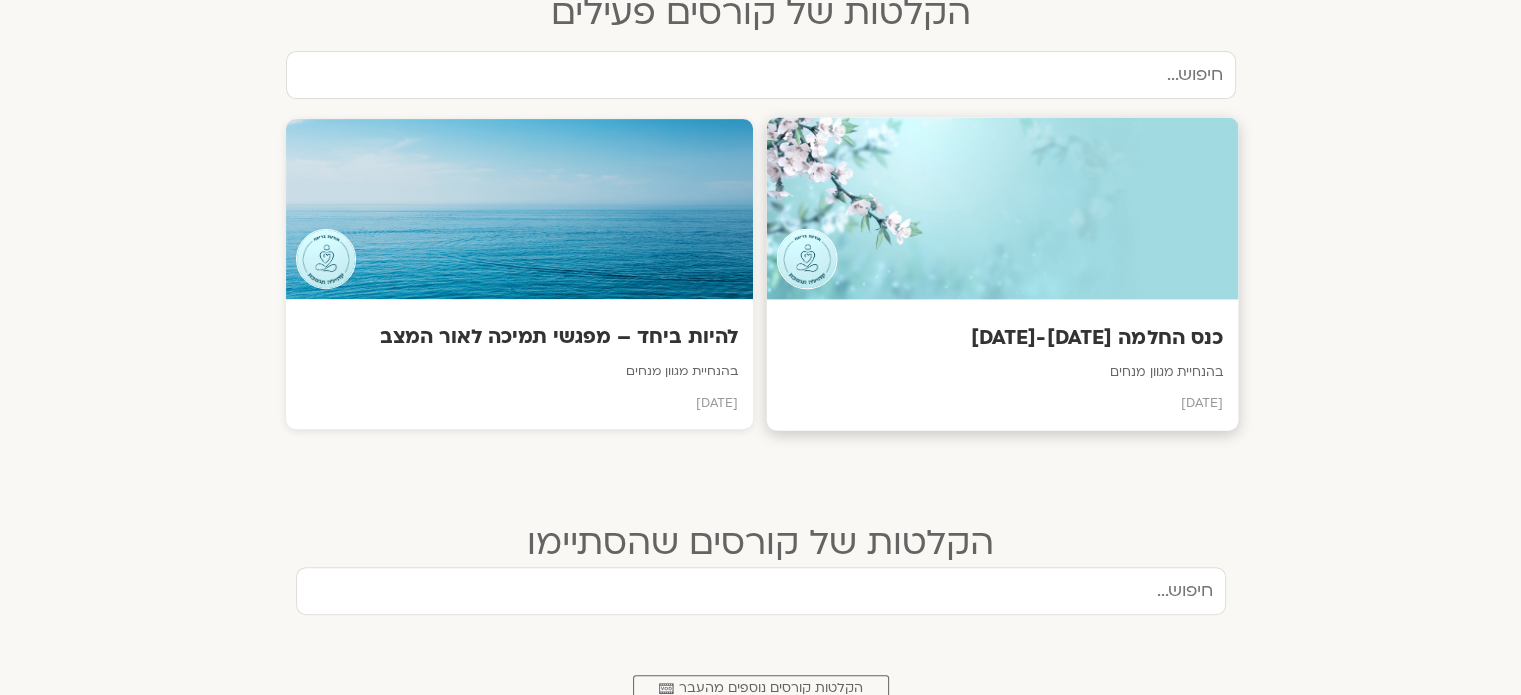 click at bounding box center [1002, 208] 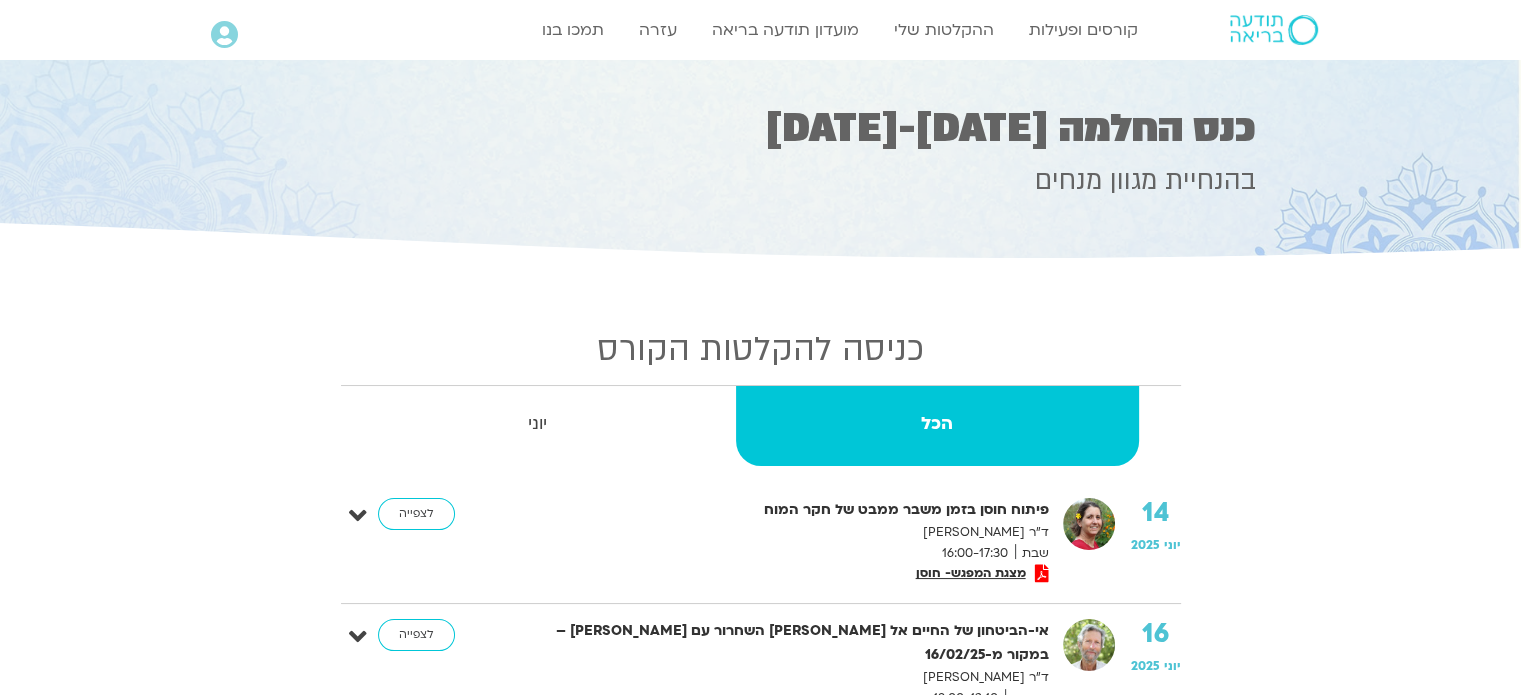 scroll, scrollTop: 300, scrollLeft: 0, axis: vertical 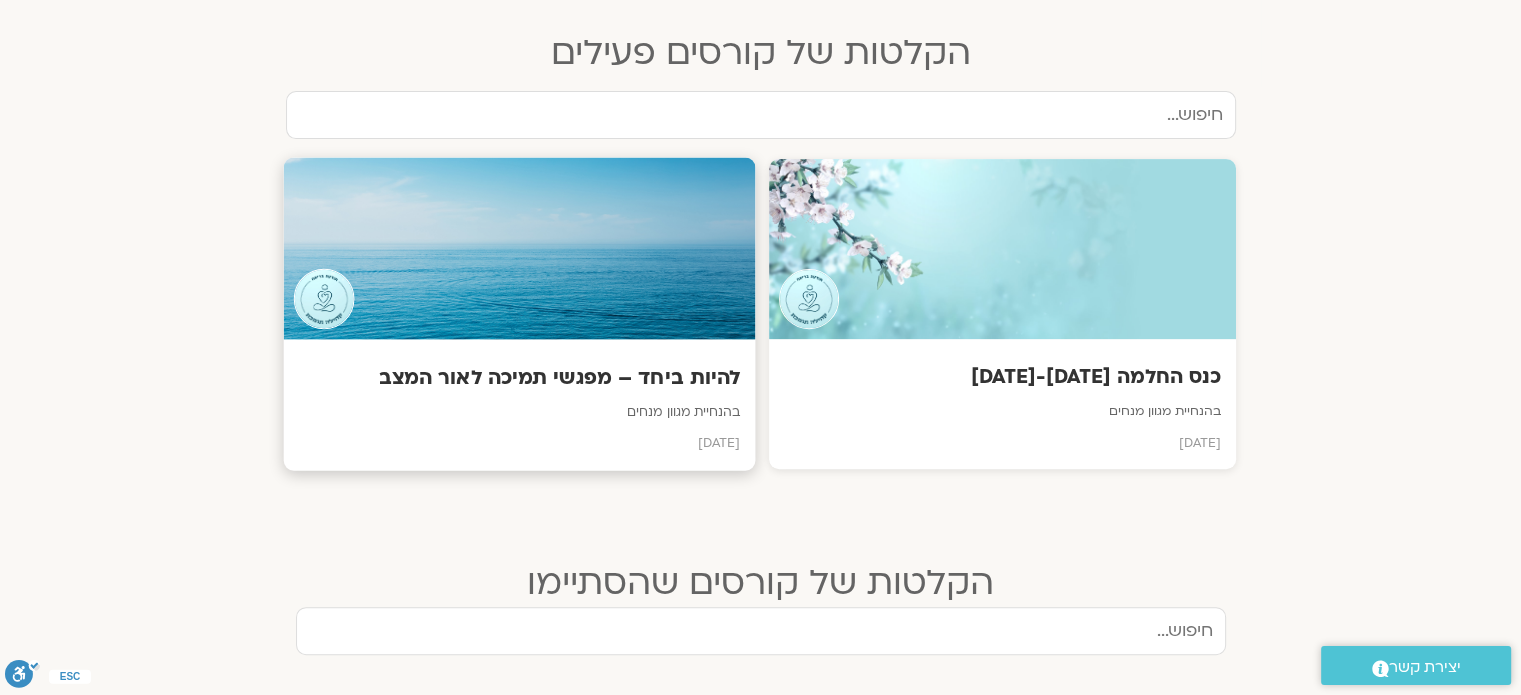 click at bounding box center [519, 248] 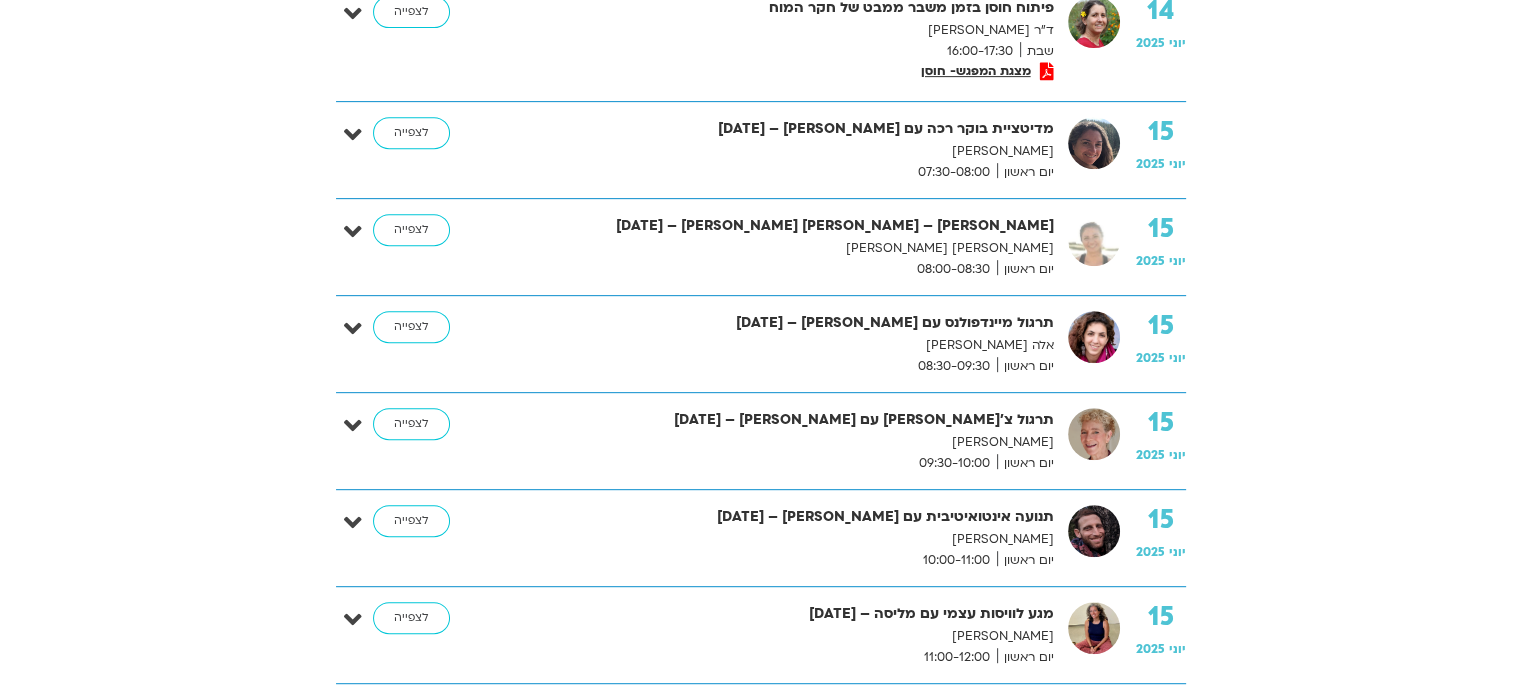scroll, scrollTop: 1192, scrollLeft: 0, axis: vertical 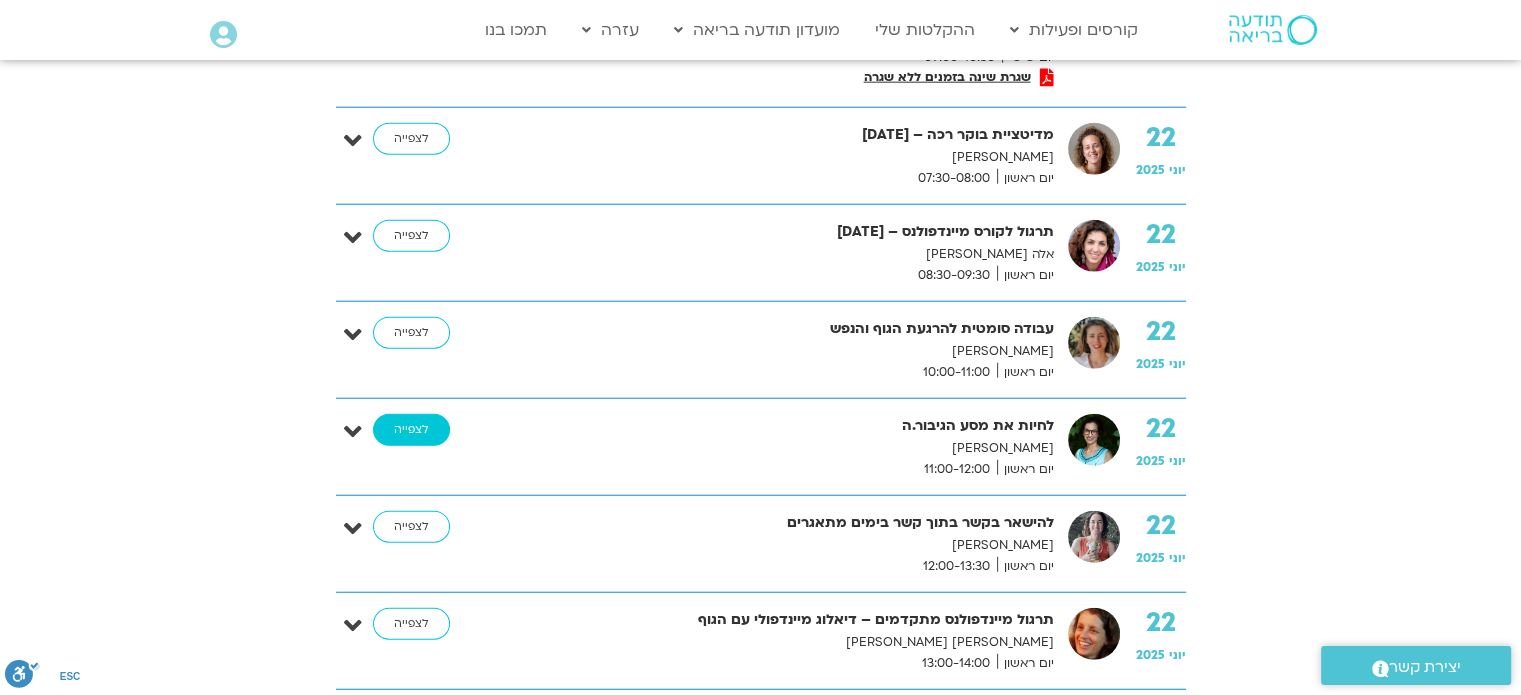 click on "לצפייה" at bounding box center [411, 430] 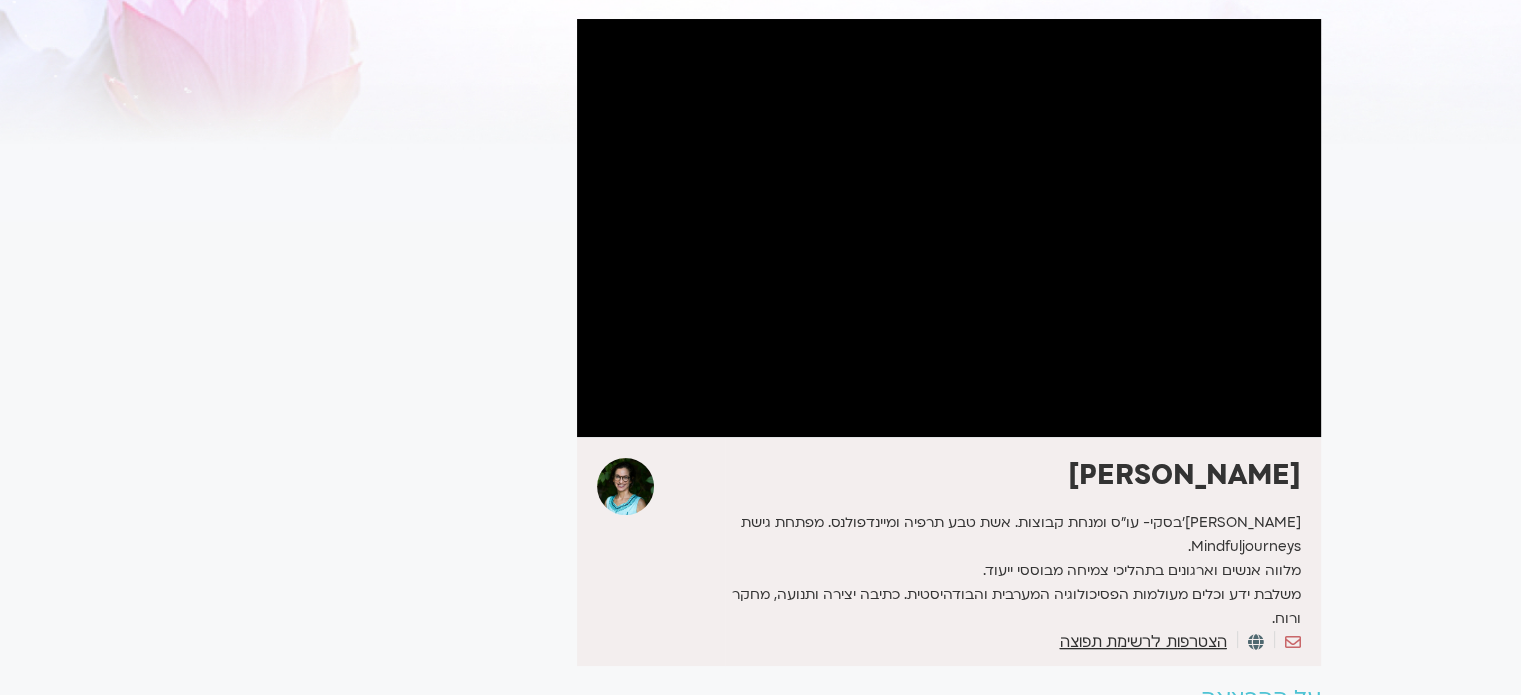 scroll, scrollTop: 200, scrollLeft: 0, axis: vertical 